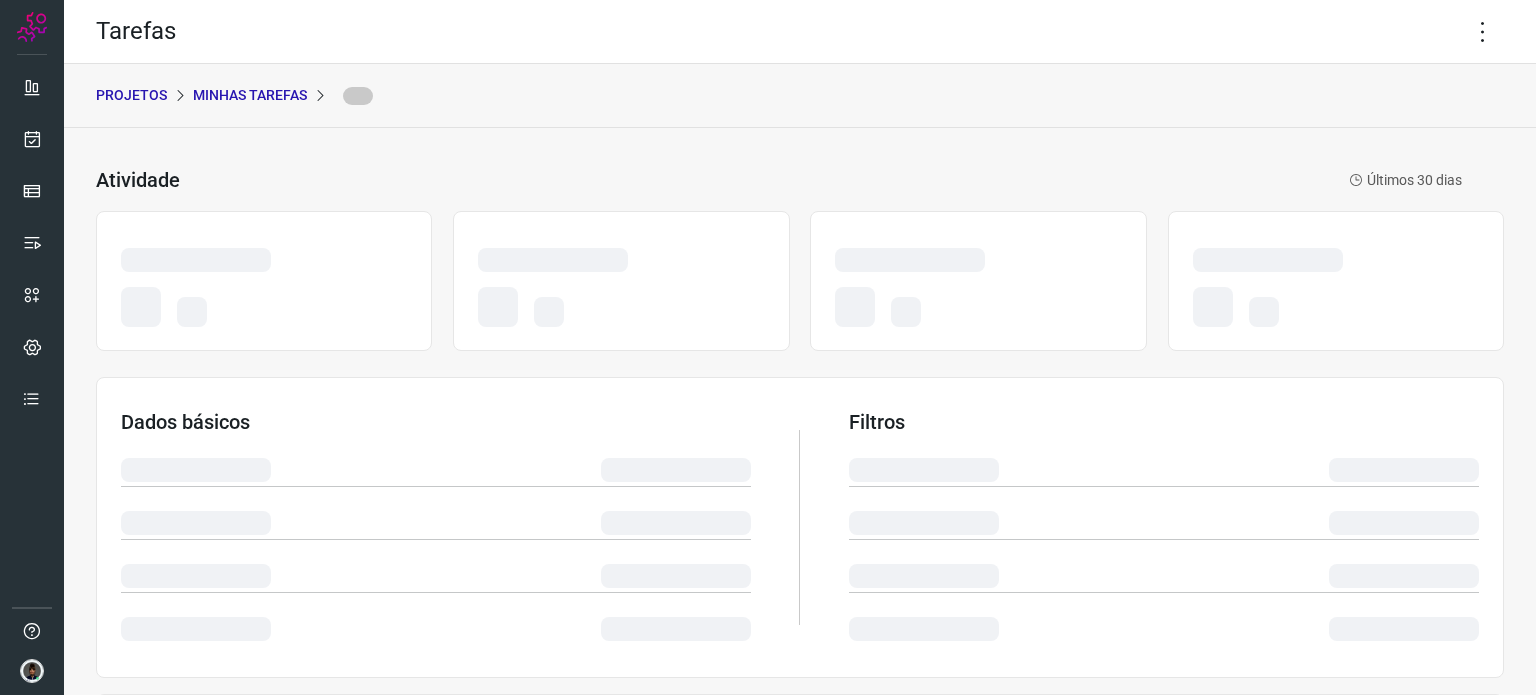 scroll, scrollTop: 0, scrollLeft: 0, axis: both 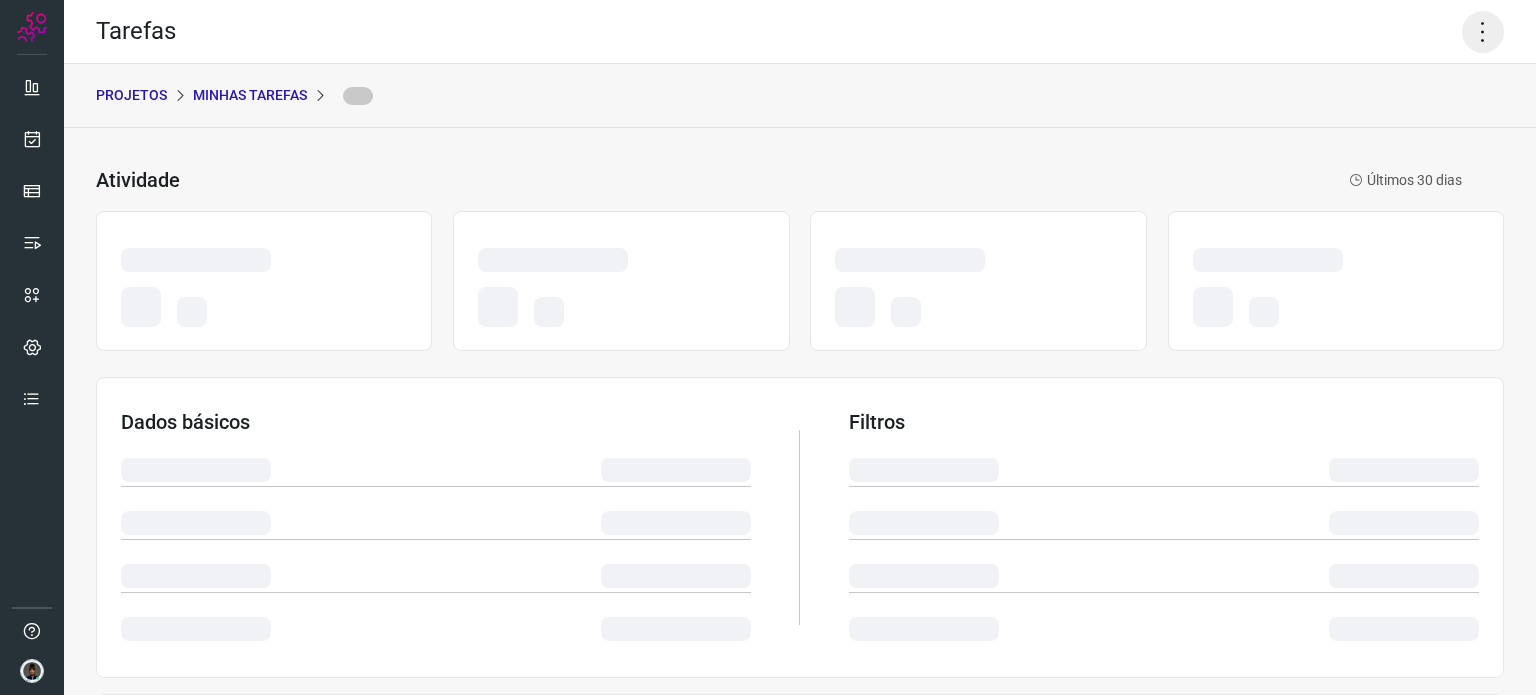 click 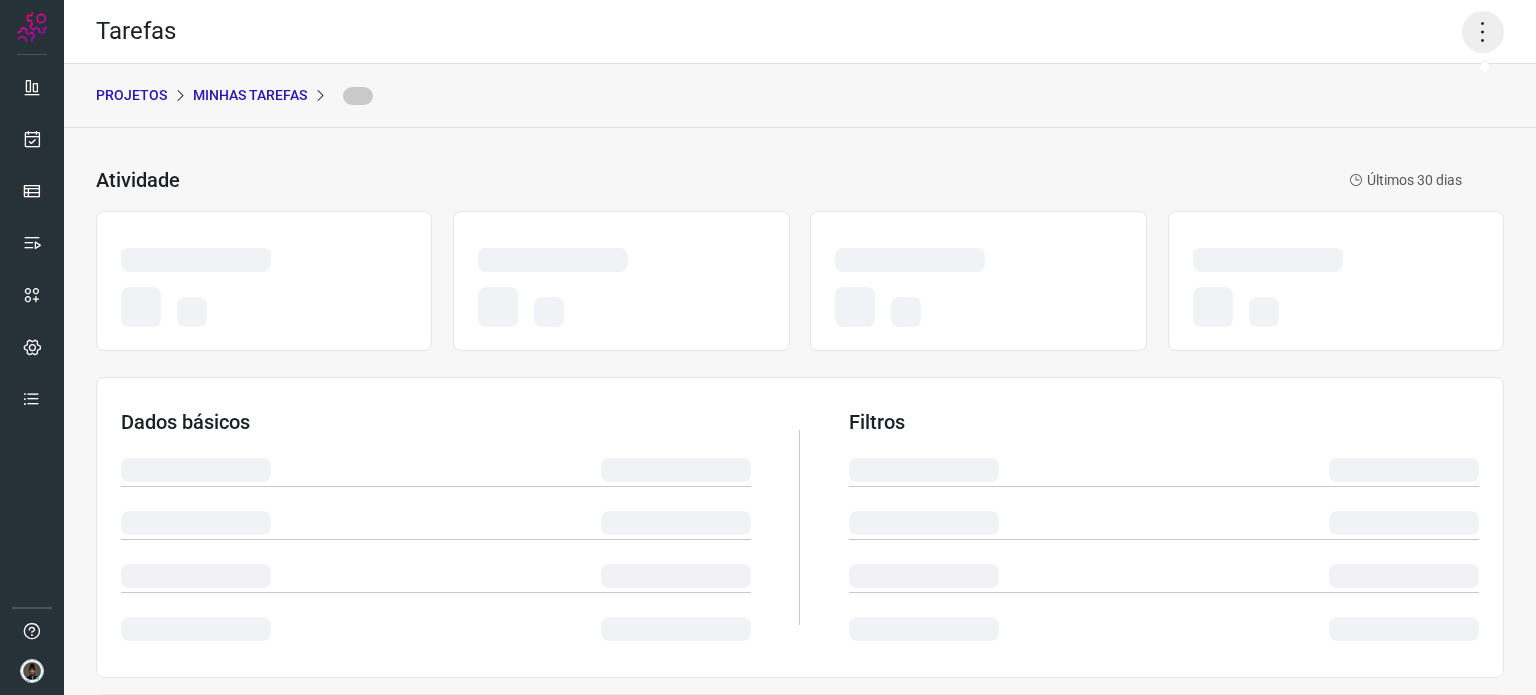 click 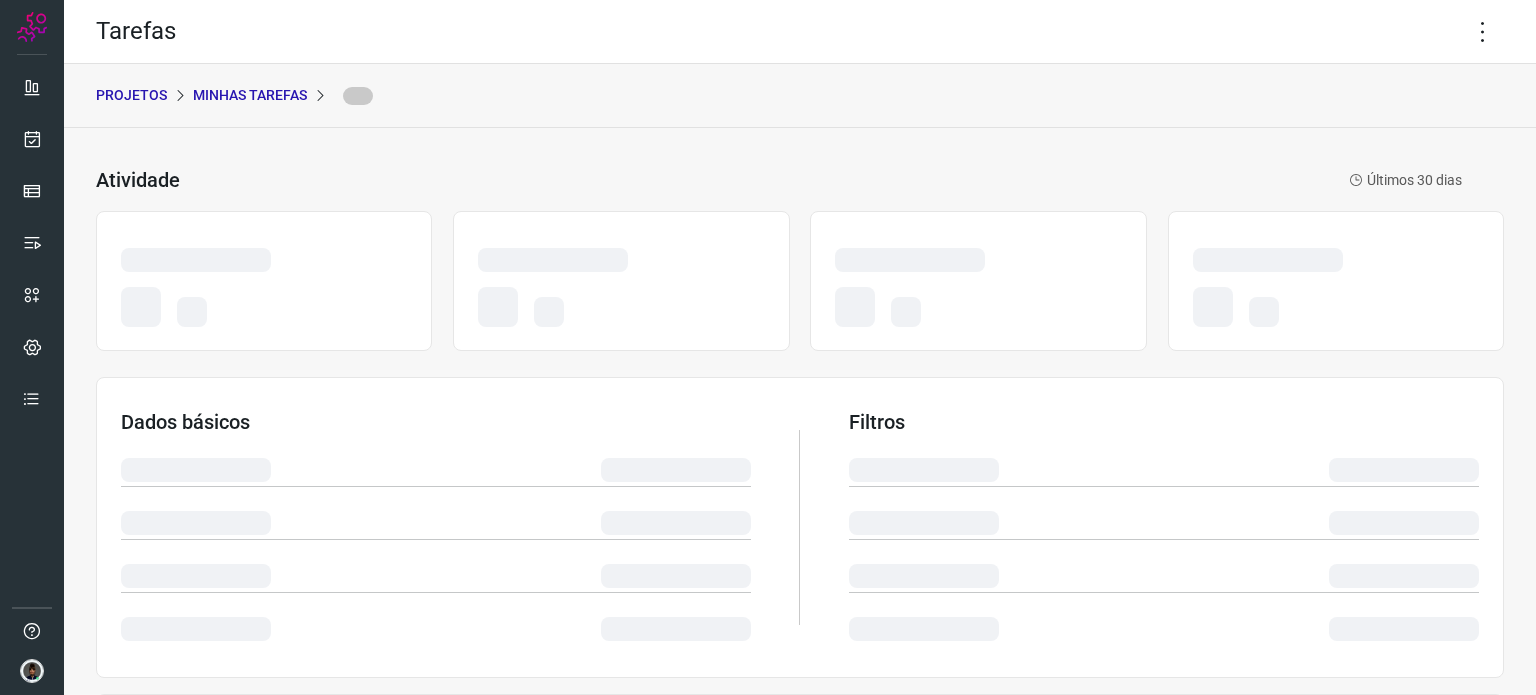click on "Tarefas" at bounding box center [800, 32] 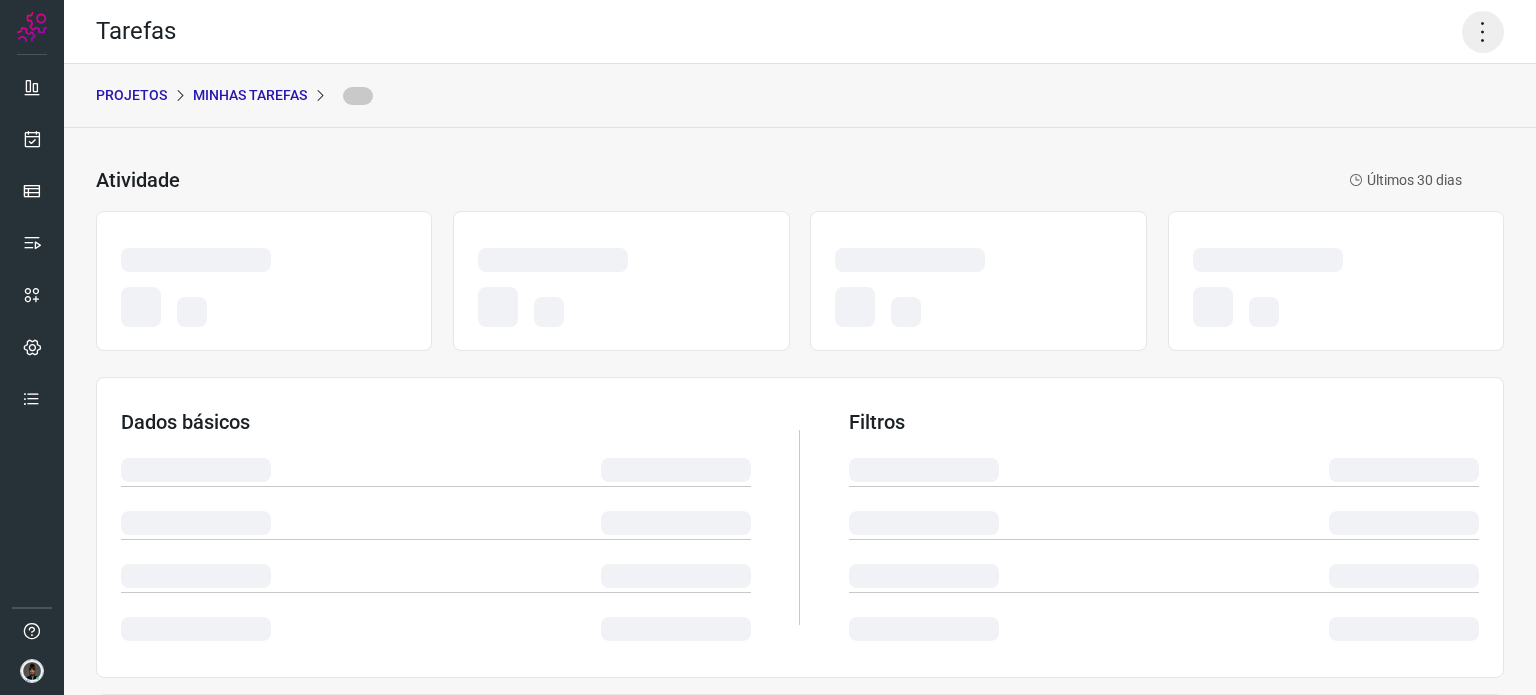 click 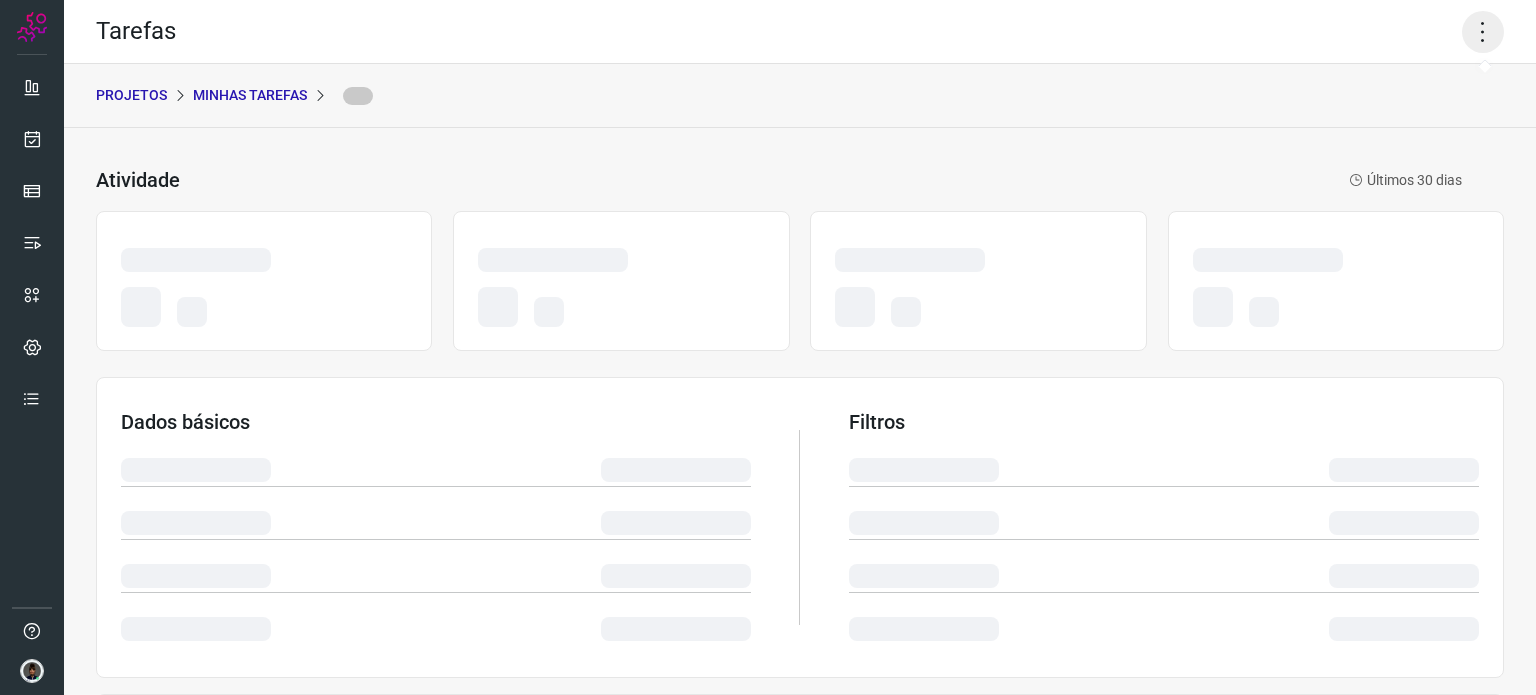 click 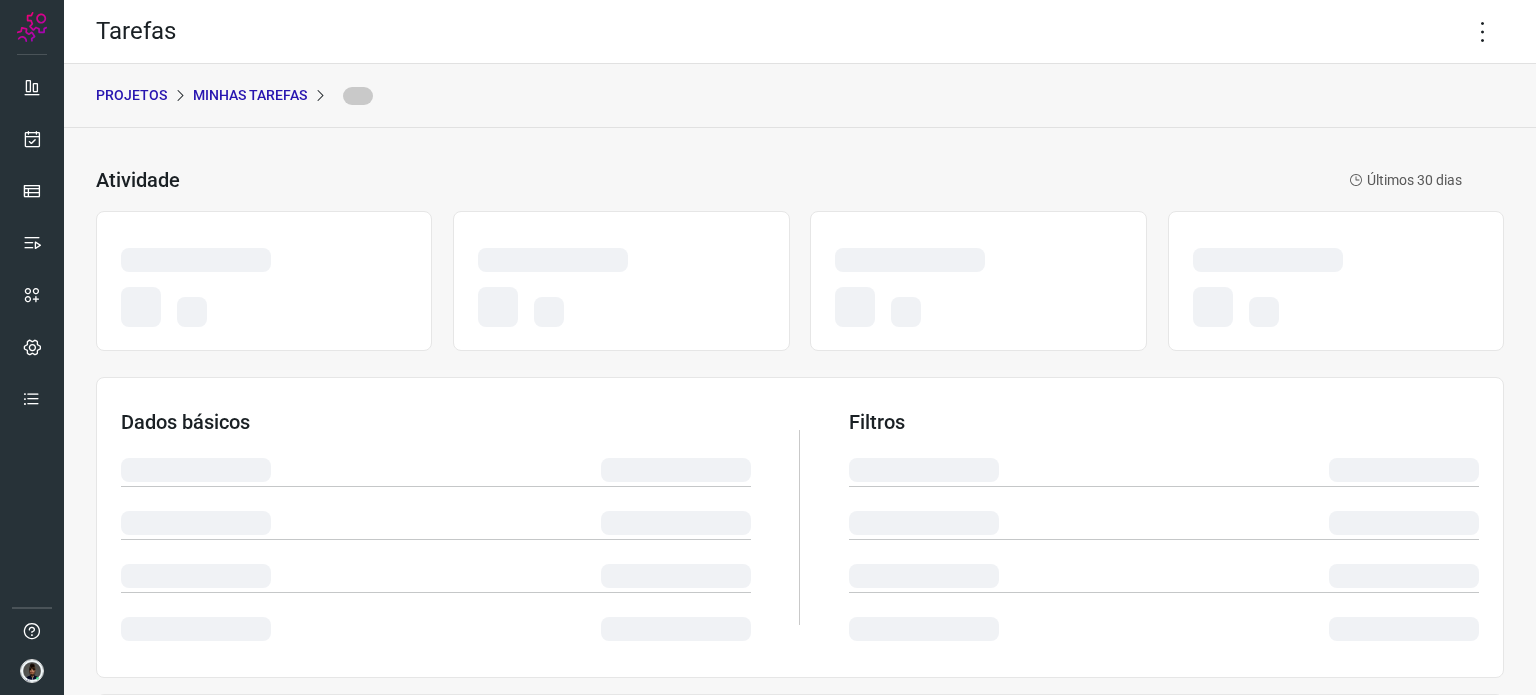 click on "Tarefas" at bounding box center [800, 32] 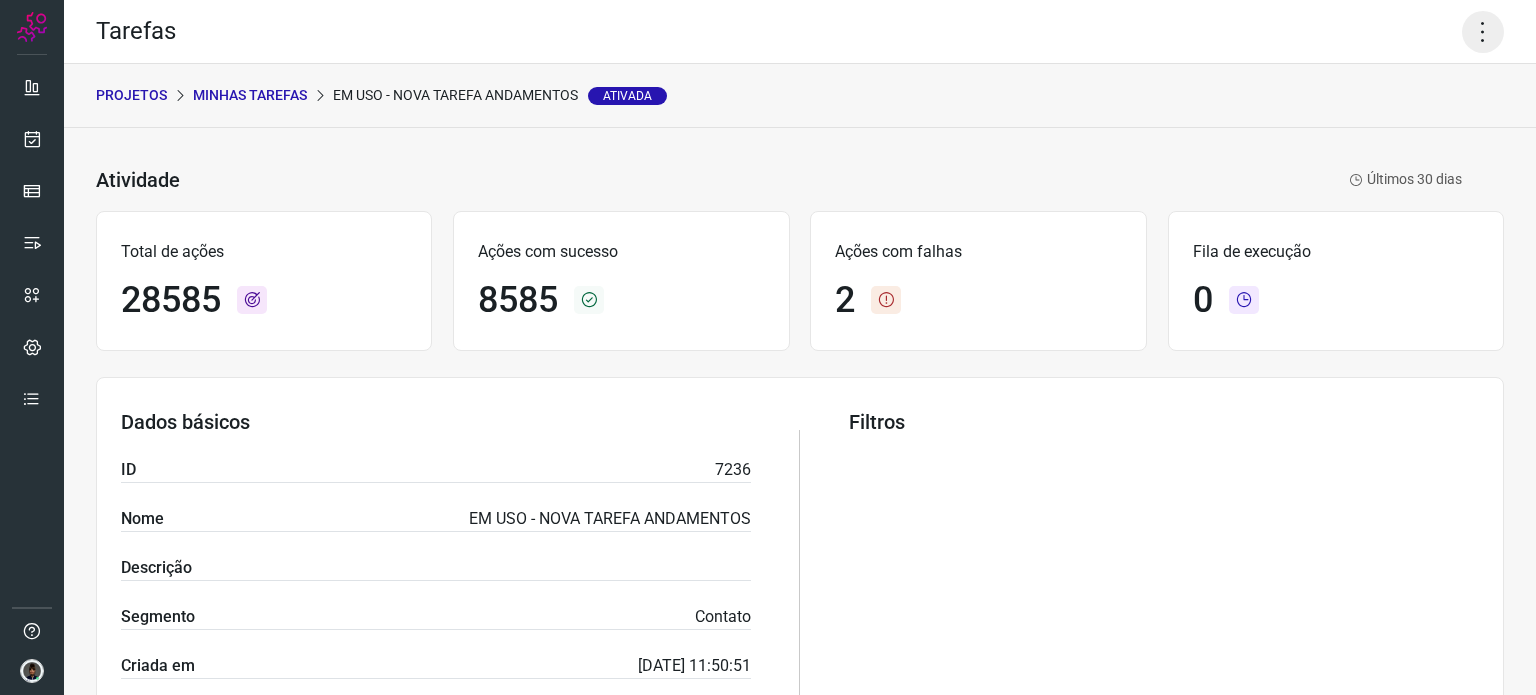 click 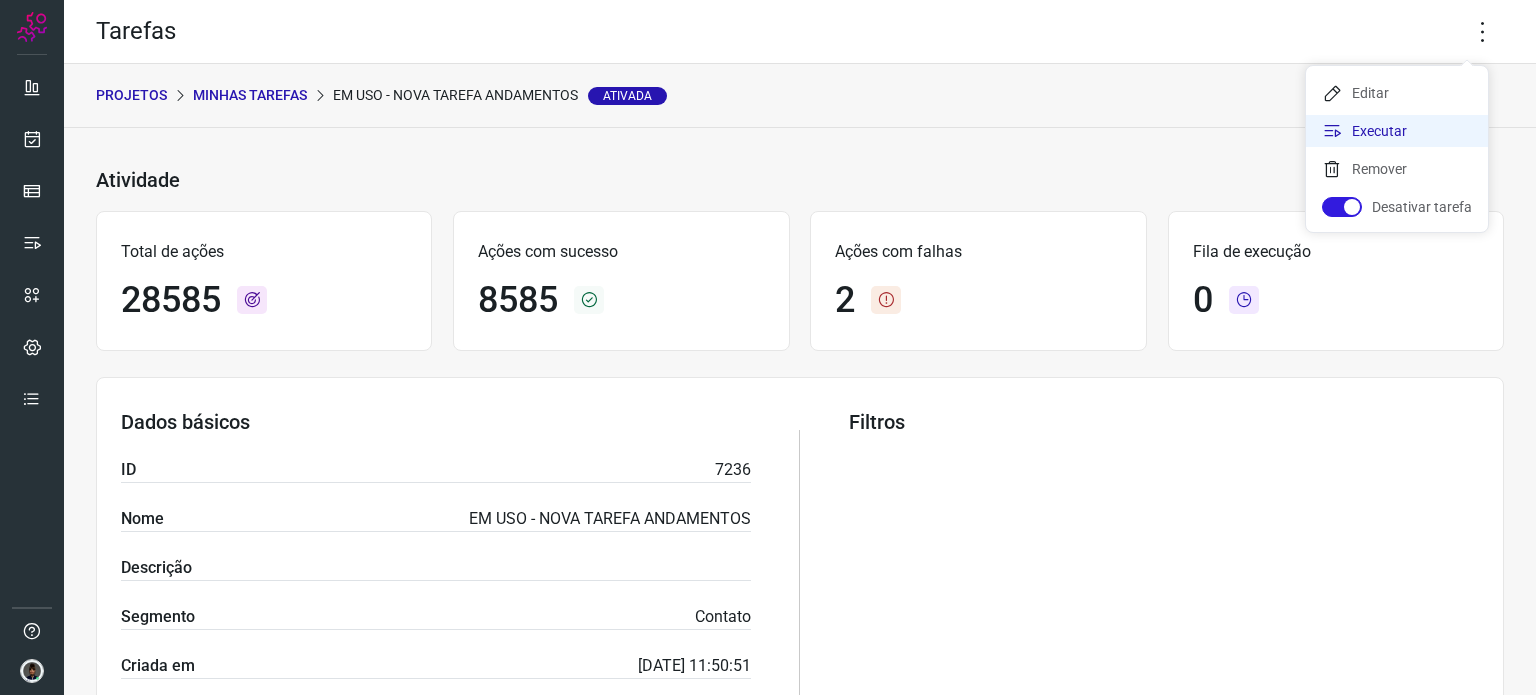 click on "Executar" 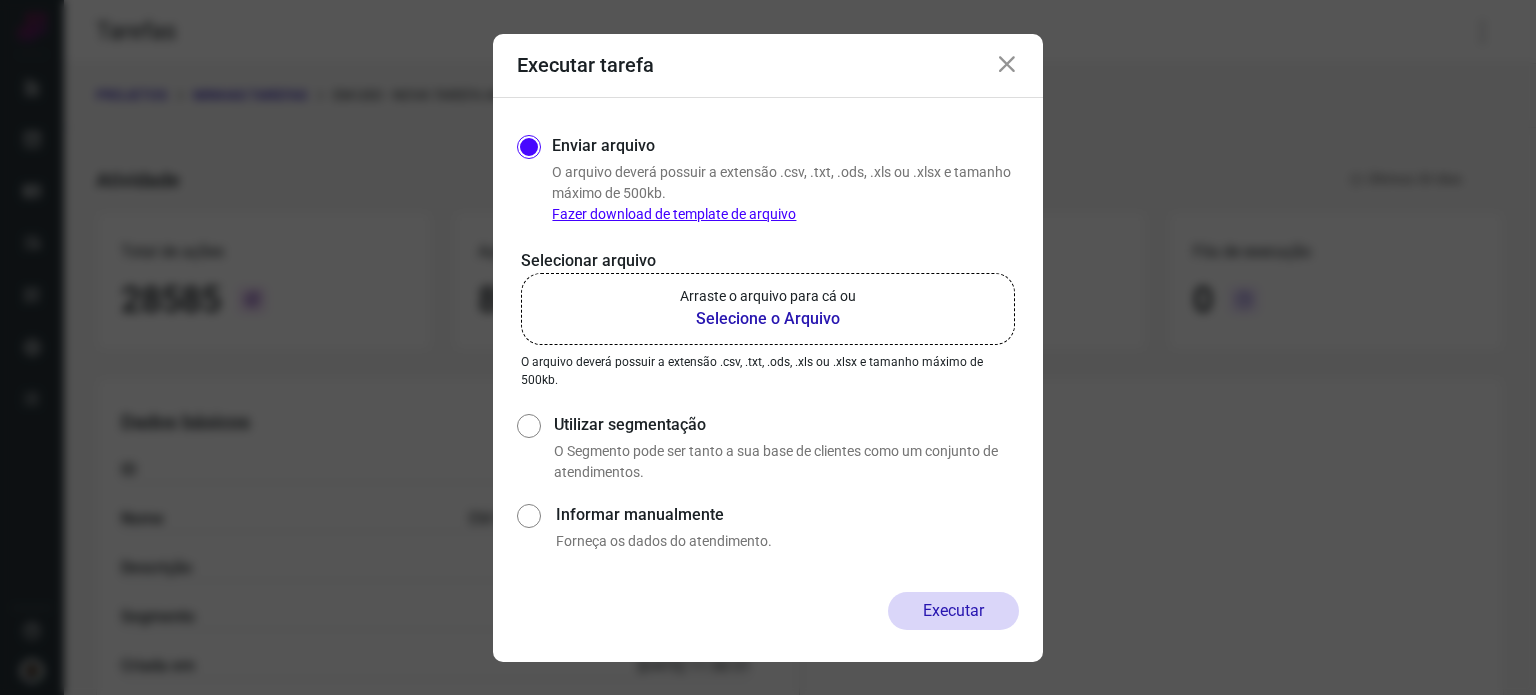 click on "Selecione o Arquivo" at bounding box center [768, 319] 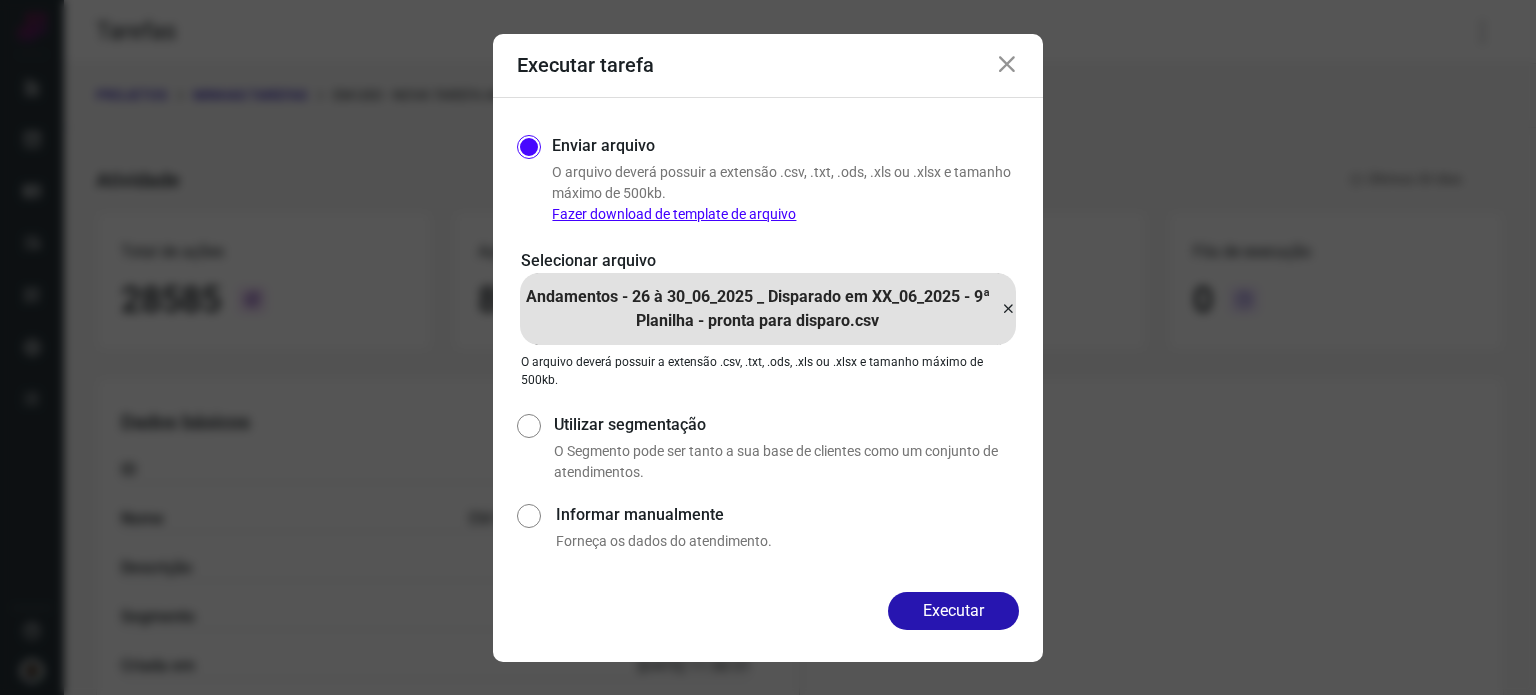 click on "Executar tarefa Enviar arquivo  O arquivo deverá possuir a extensão .csv, .txt, .ods, .xls ou .xlsx e tamanho máximo de 500kb. Fazer download de template de arquivo Selecionar arquivo Andamentos - 26 à 30_06_2025 _ Disparado em XX_06_2025  - 9ª Planilha - pronta para disparo.csv Andamentos - 26 à 30_06_2025 _ Disparado em XX_06_2025  - 9ª Planilha - pronta para disparo.csv  O arquivo deverá possuir a extensão .csv, .txt, .ods, .xls ou .xlsx e tamanho máximo de 500kb.  Utilizar segmentação  O Segmento pode ser tanto a sua base de clientes como um conjunto de atendimentos.  Informar manualmente  Forneça os dados do atendimento.   Executar" at bounding box center (768, 347) 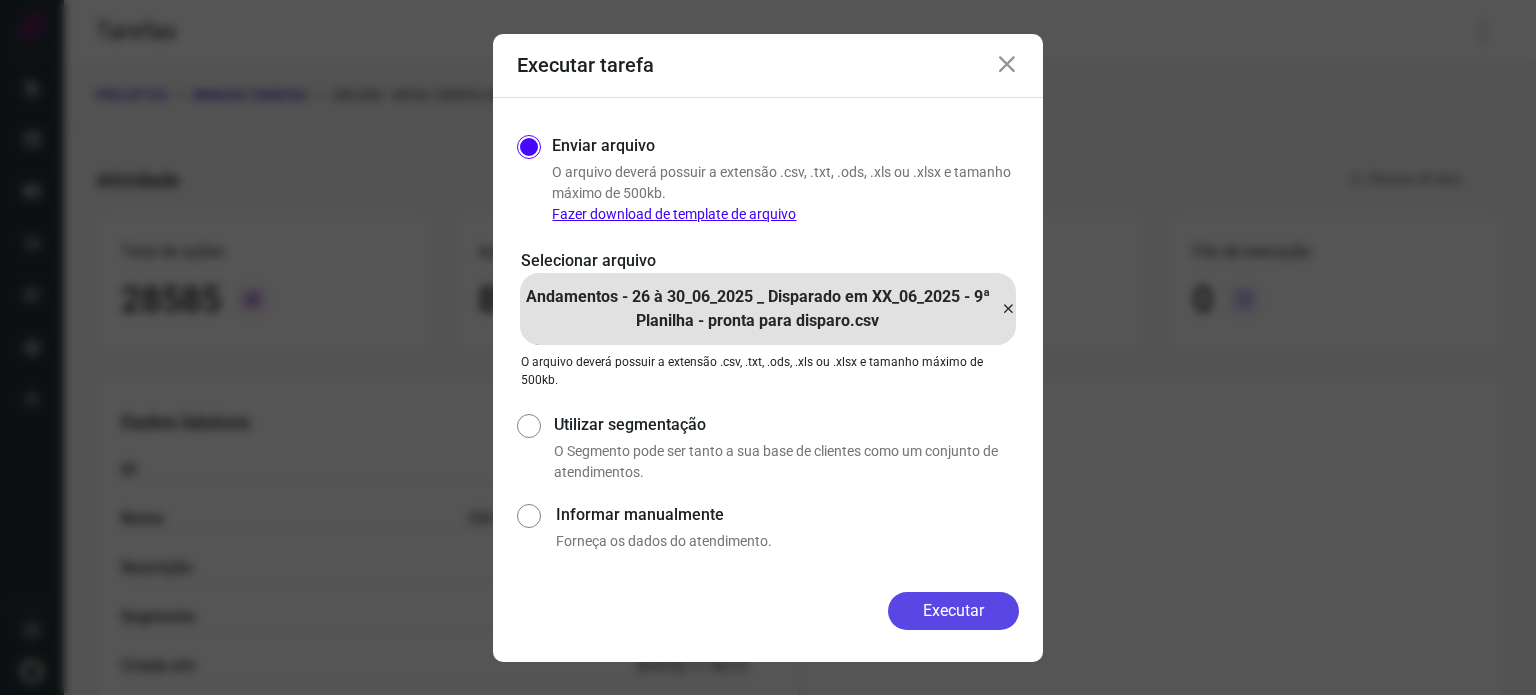 click on "Executar" at bounding box center (953, 611) 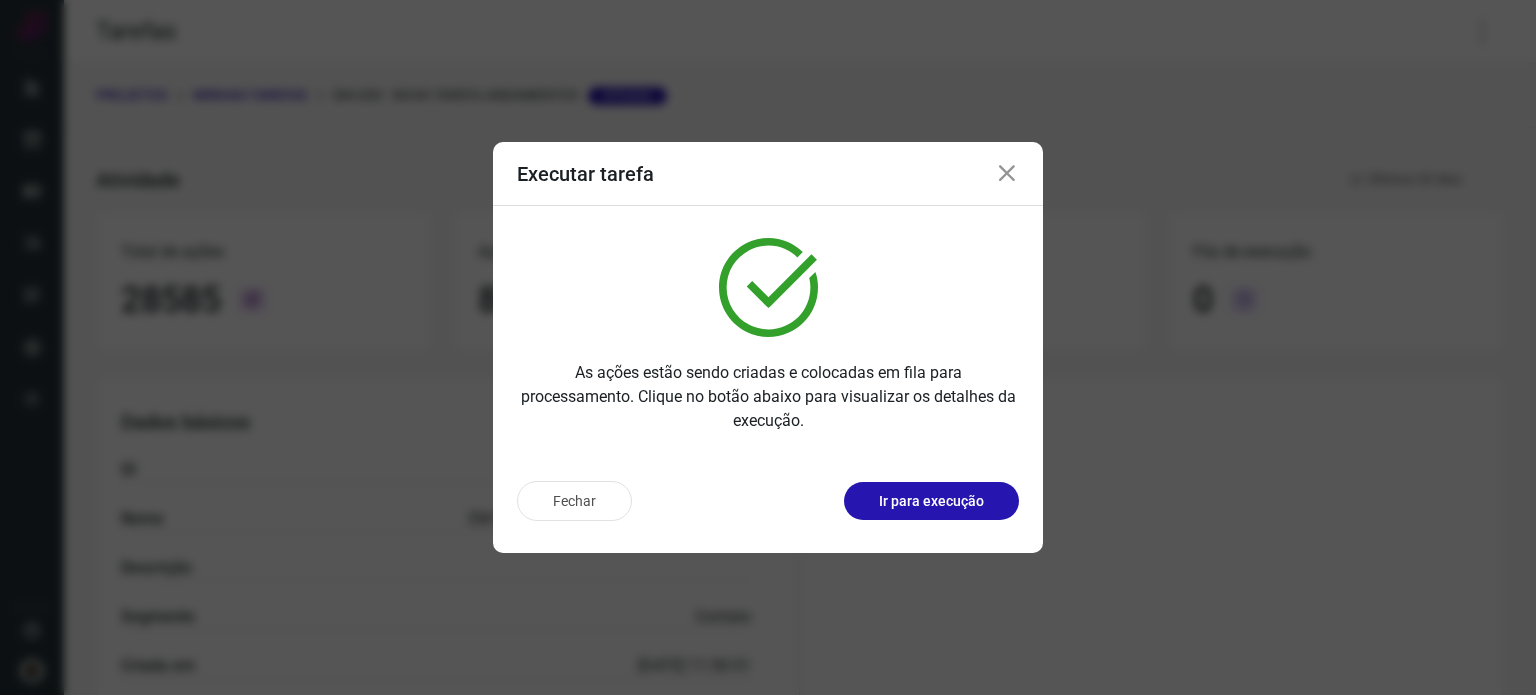 drag, startPoint x: 1008, startPoint y: 184, endPoint x: 669, endPoint y: 210, distance: 339.99557 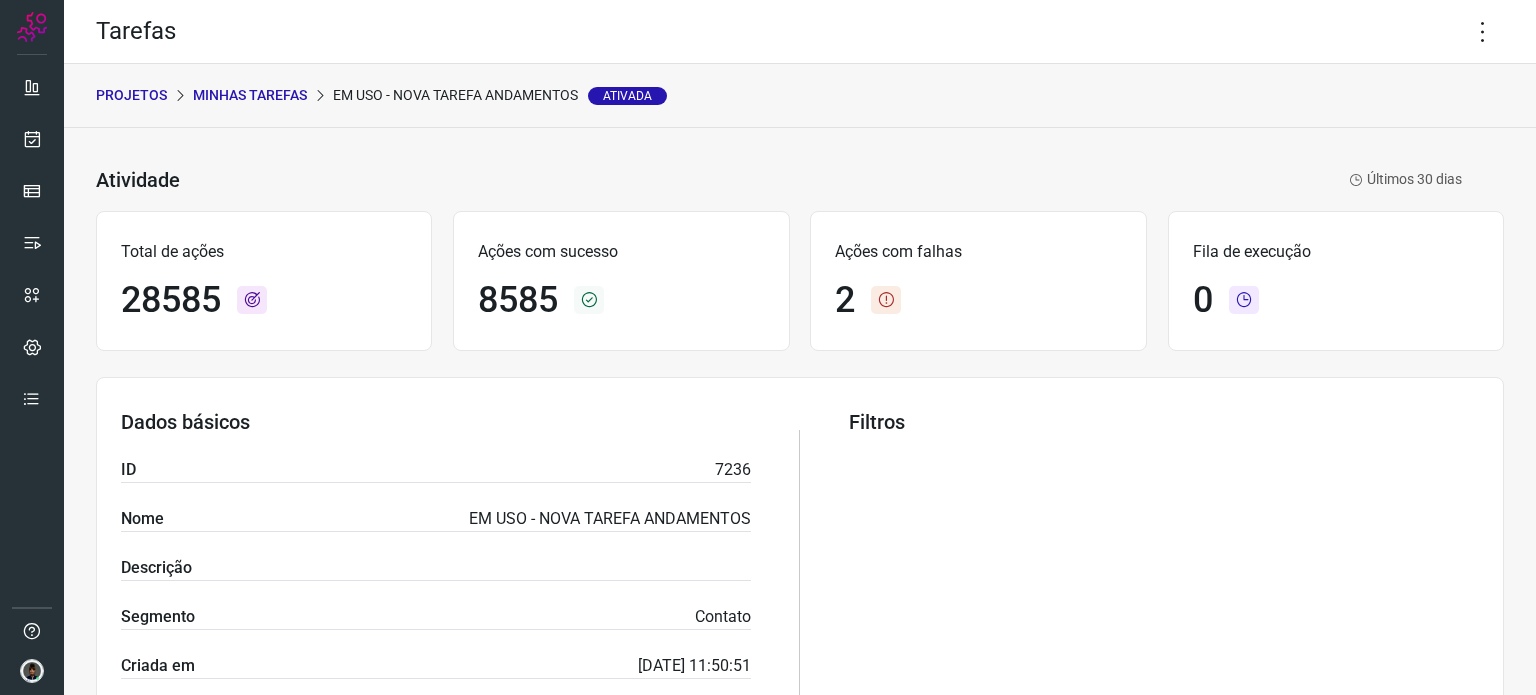 click on "Minhas Tarefas" at bounding box center (250, 95) 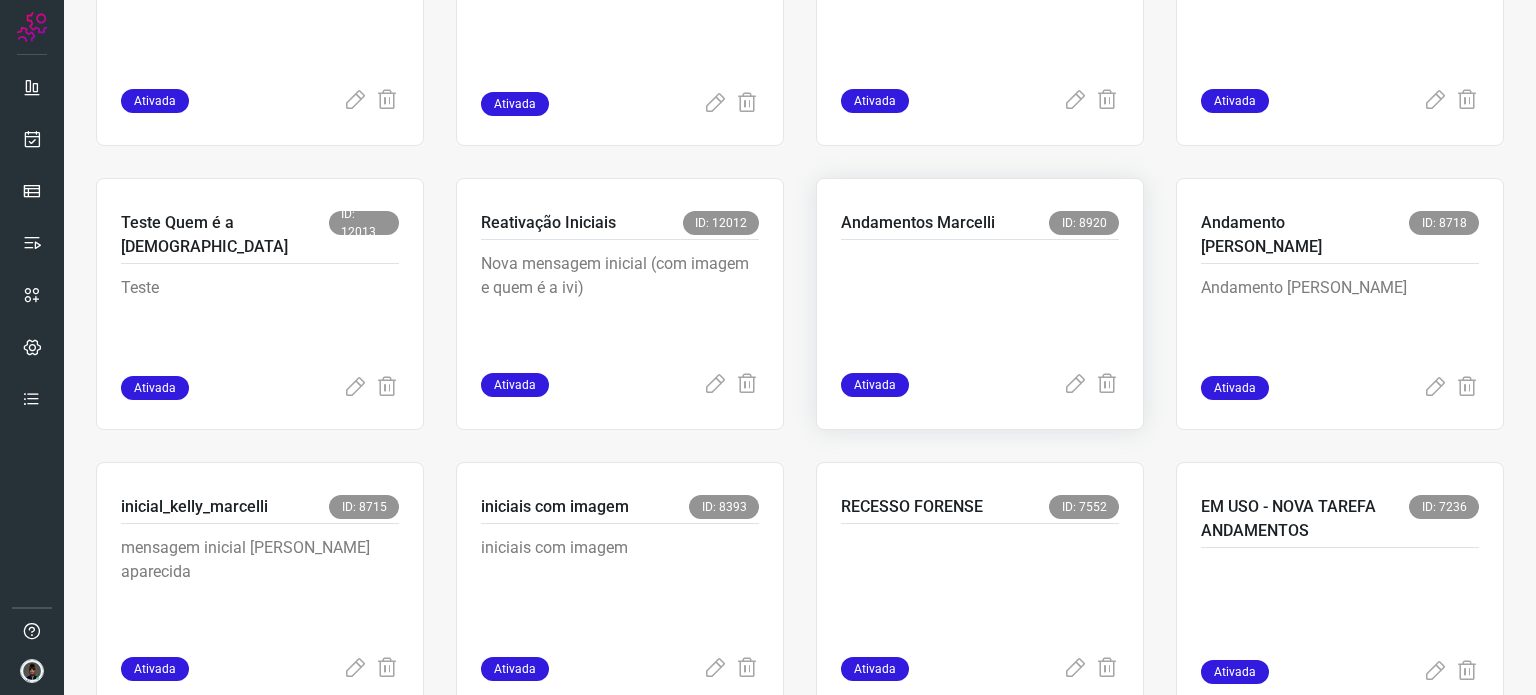 scroll, scrollTop: 1276, scrollLeft: 0, axis: vertical 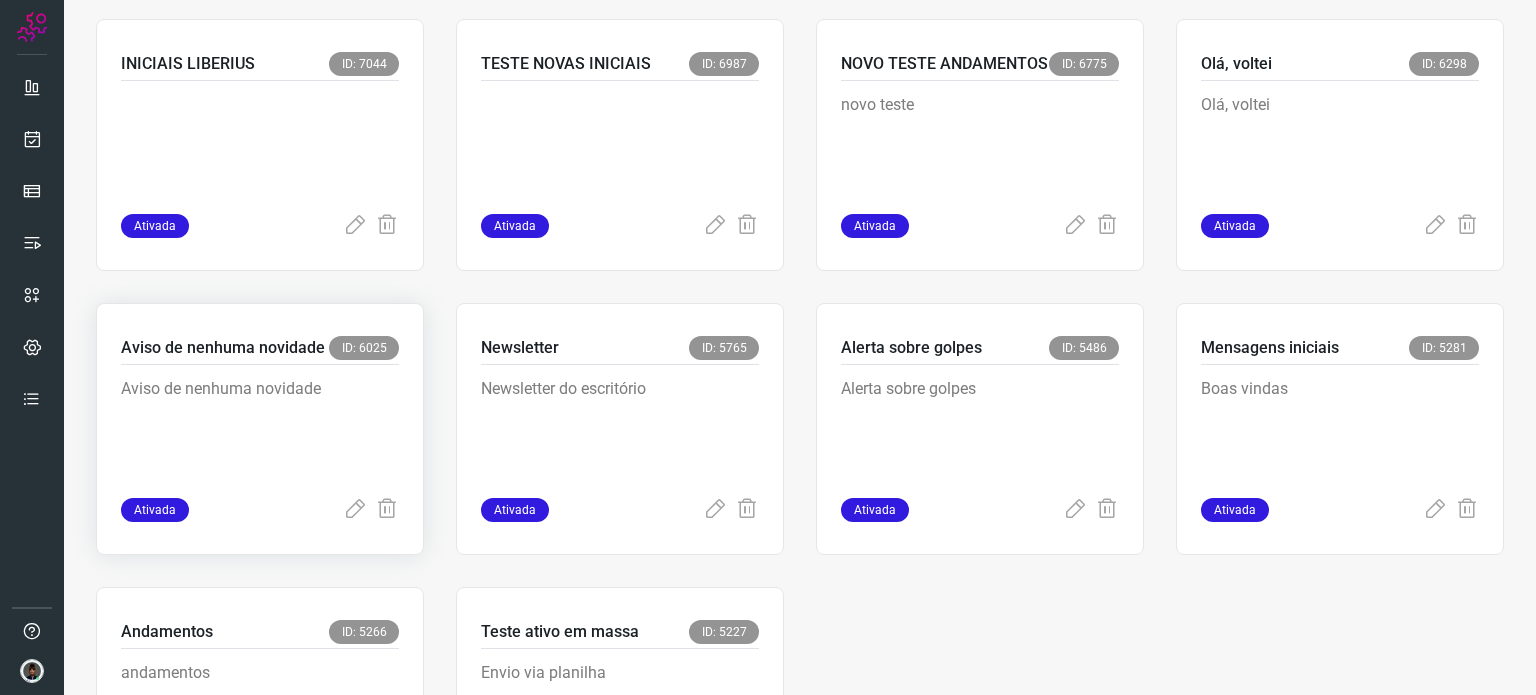 click on "Aviso de nenhuma novidade" at bounding box center [260, 427] 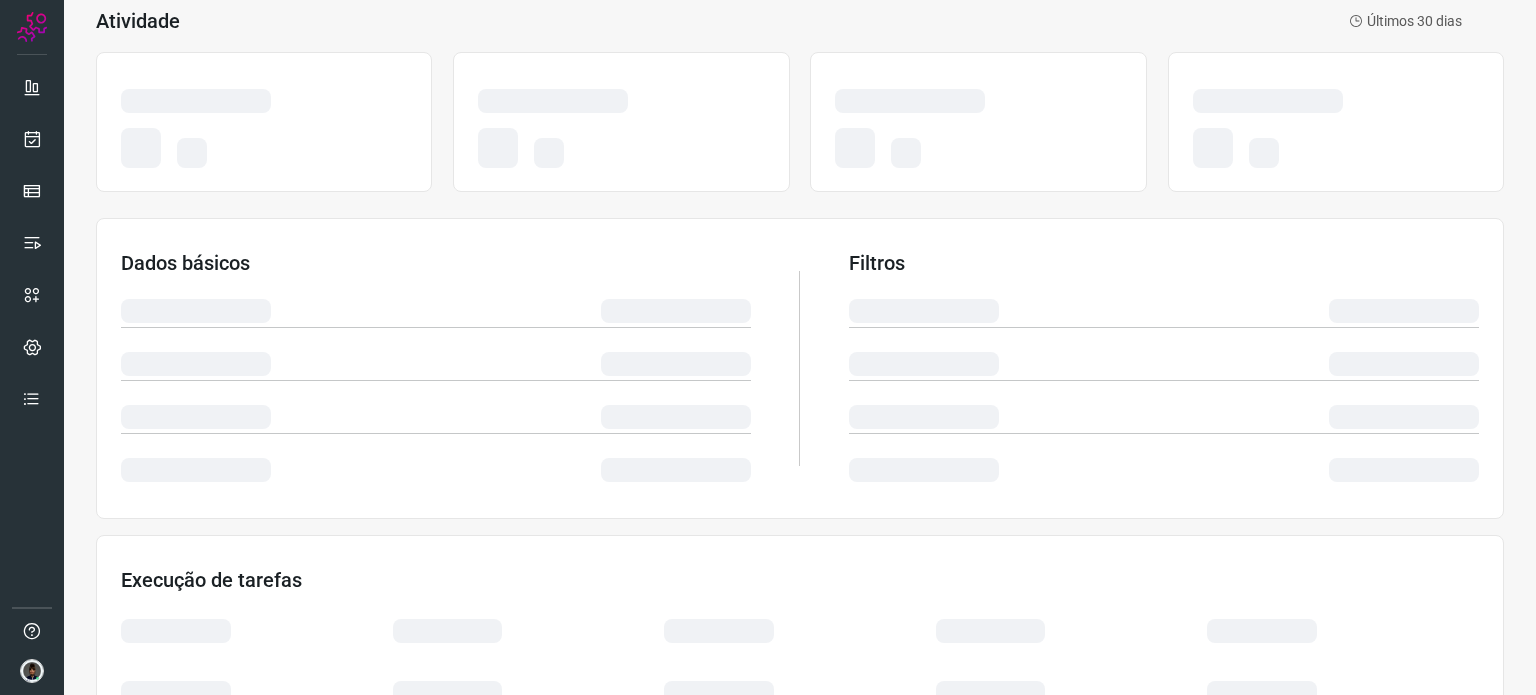 scroll, scrollTop: 0, scrollLeft: 0, axis: both 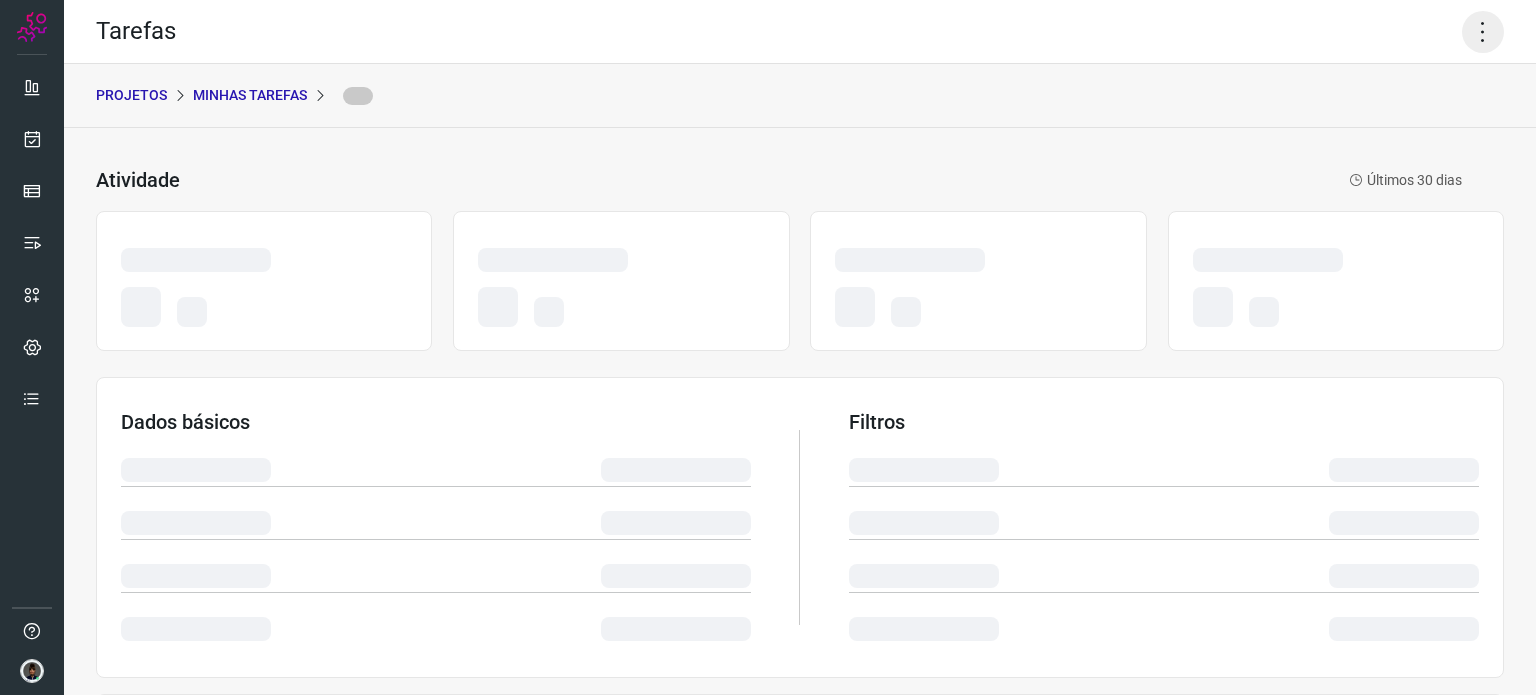 click 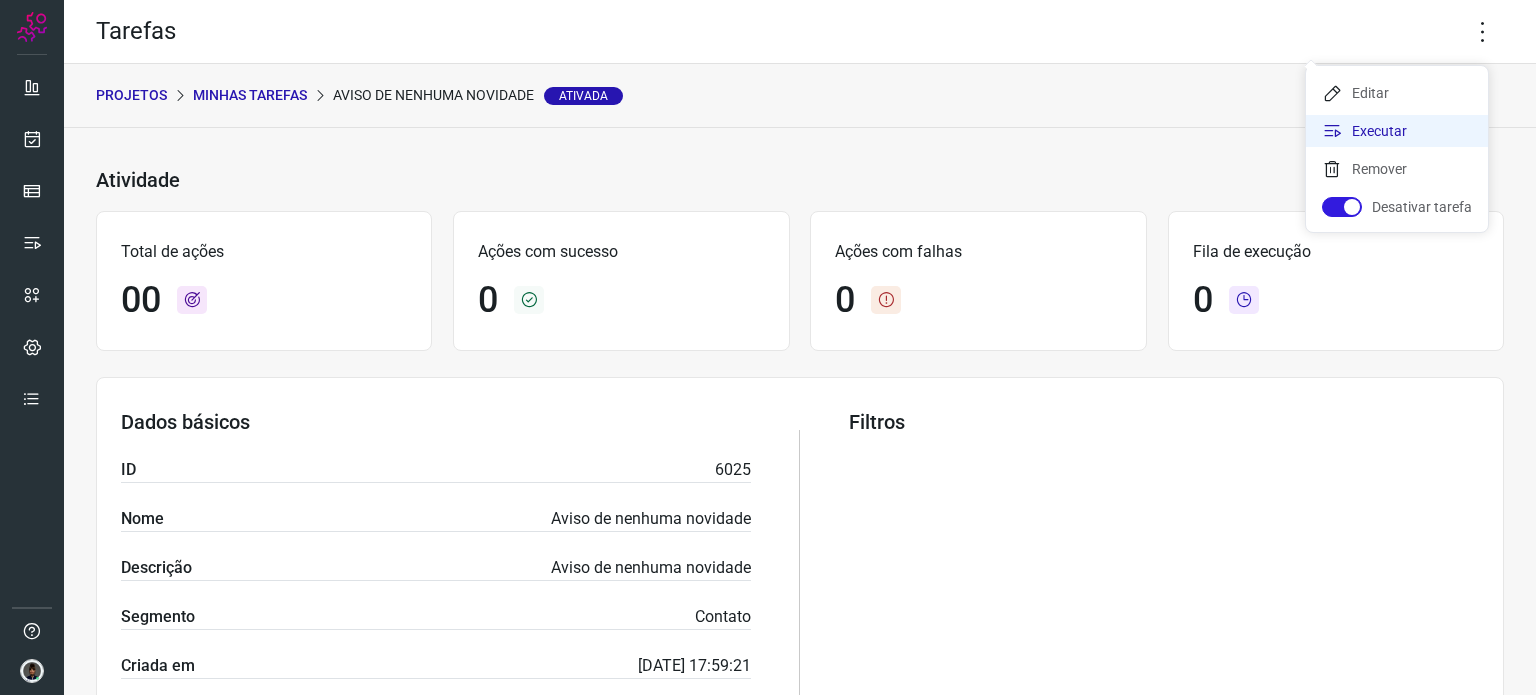 click on "Executar" 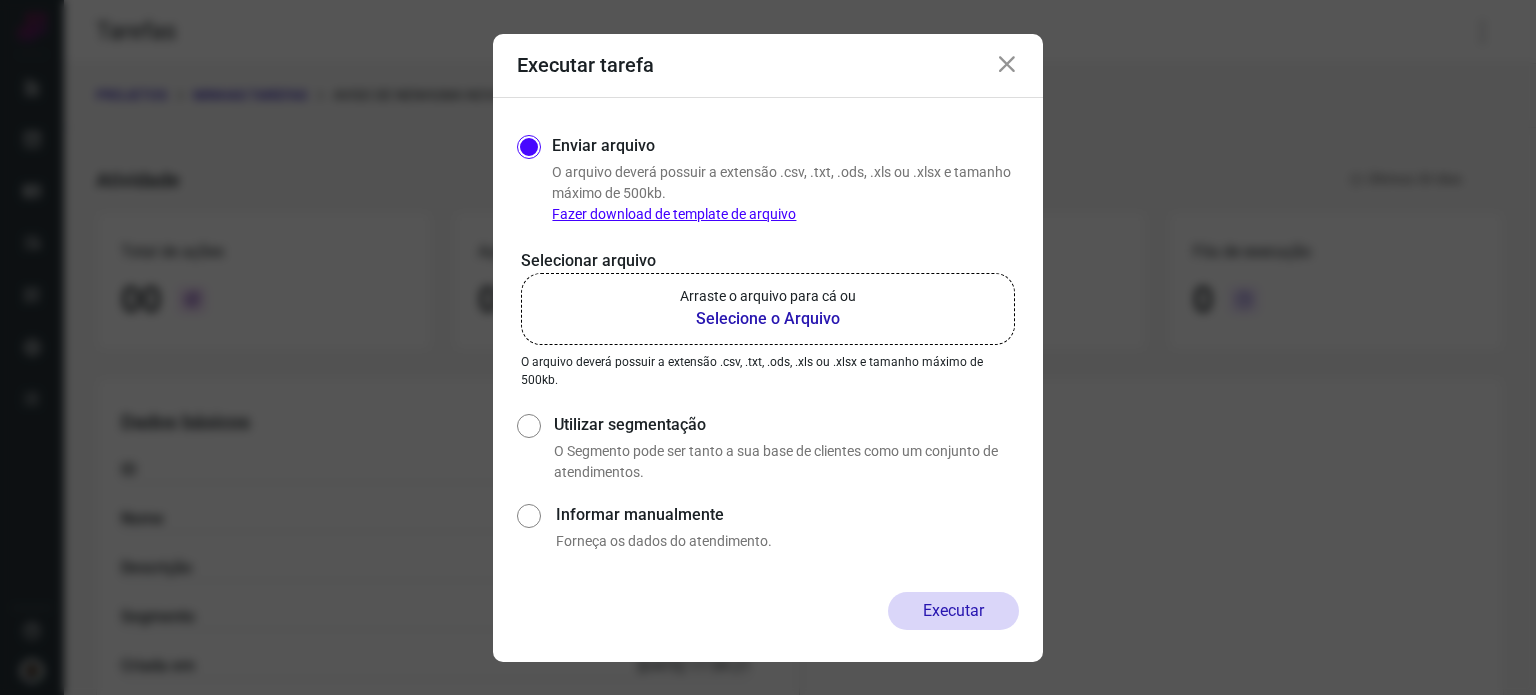 click on "Arraste o arquivo para cá ou" at bounding box center (768, 296) 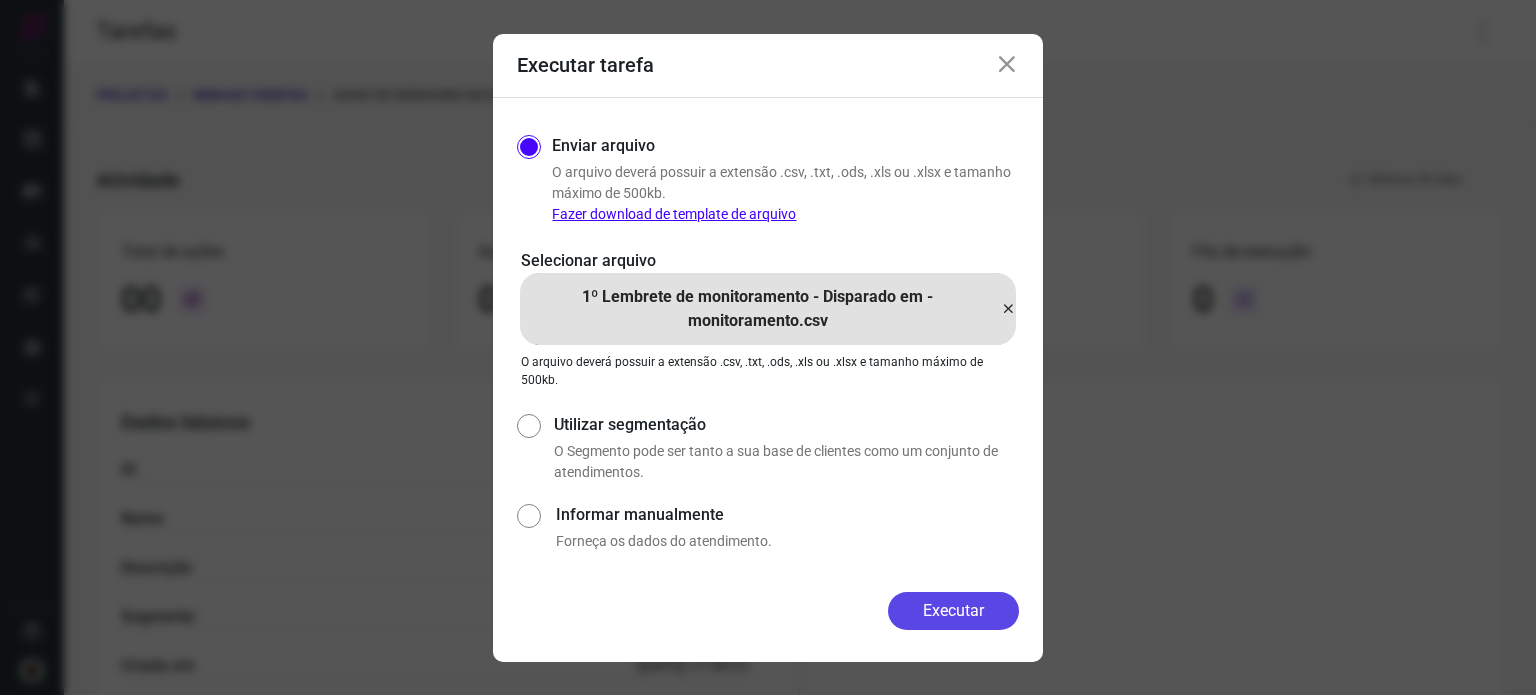 click on "Executar" at bounding box center [953, 611] 